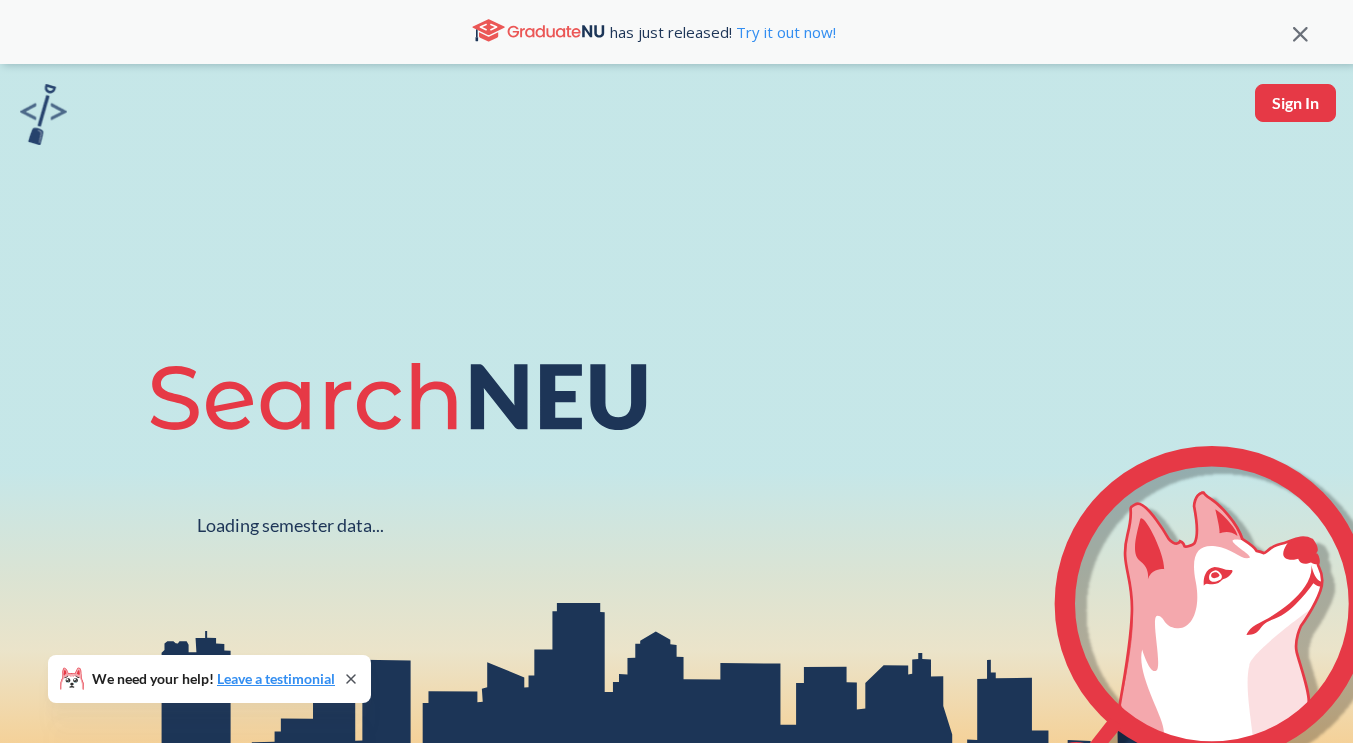 scroll, scrollTop: 0, scrollLeft: 0, axis: both 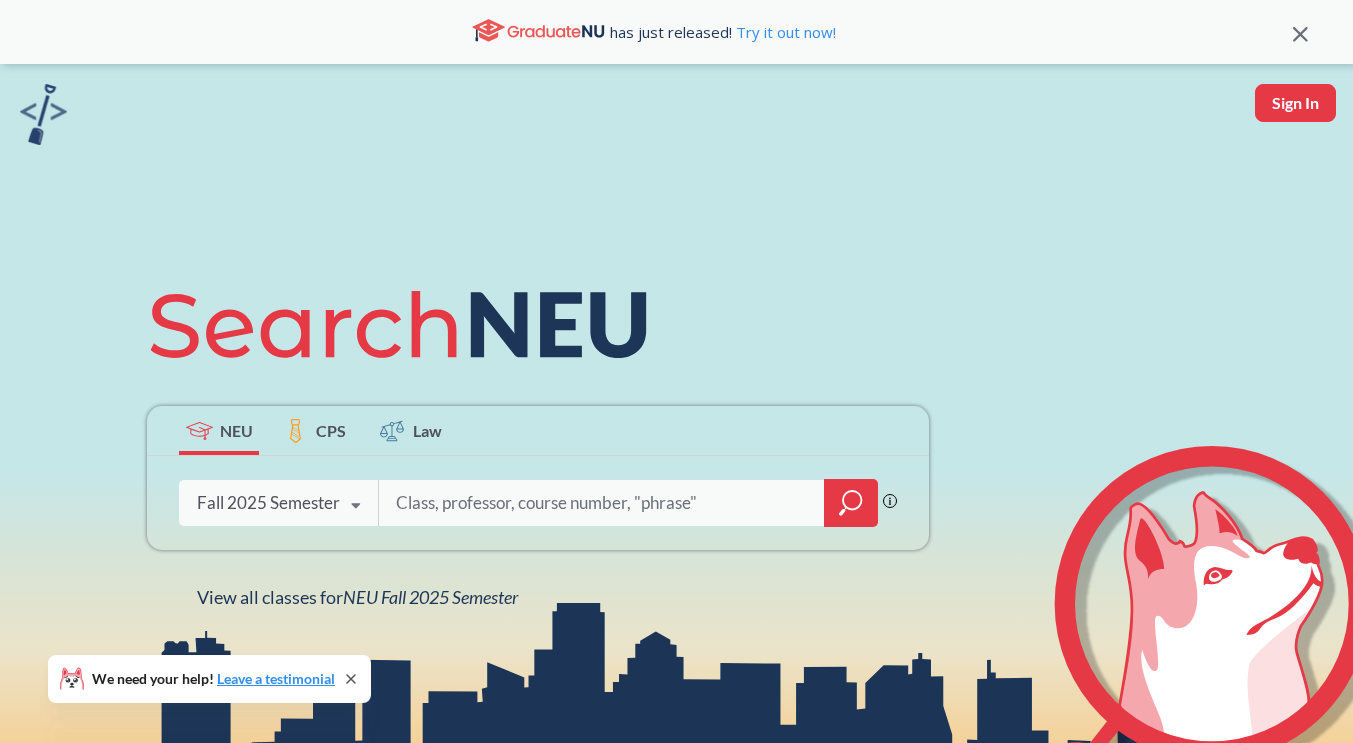 click at bounding box center (602, 503) 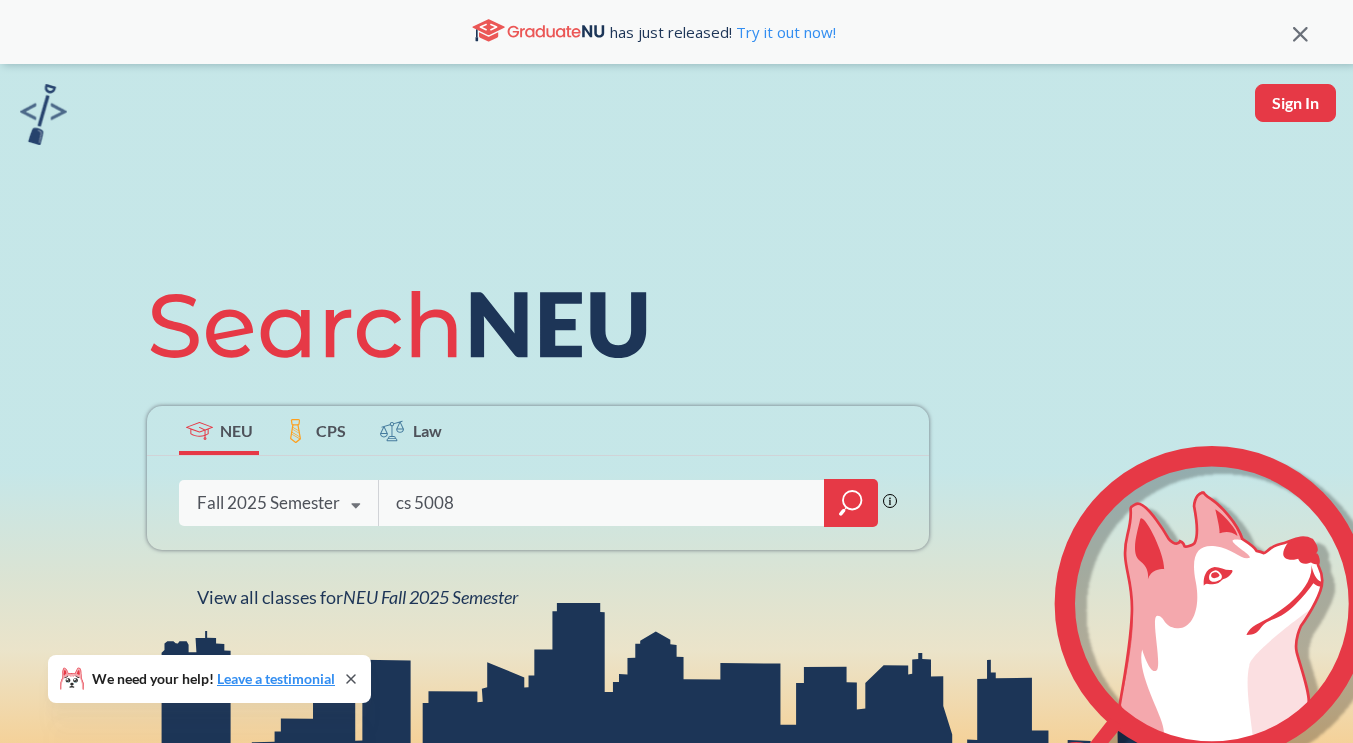type on "cs 5008" 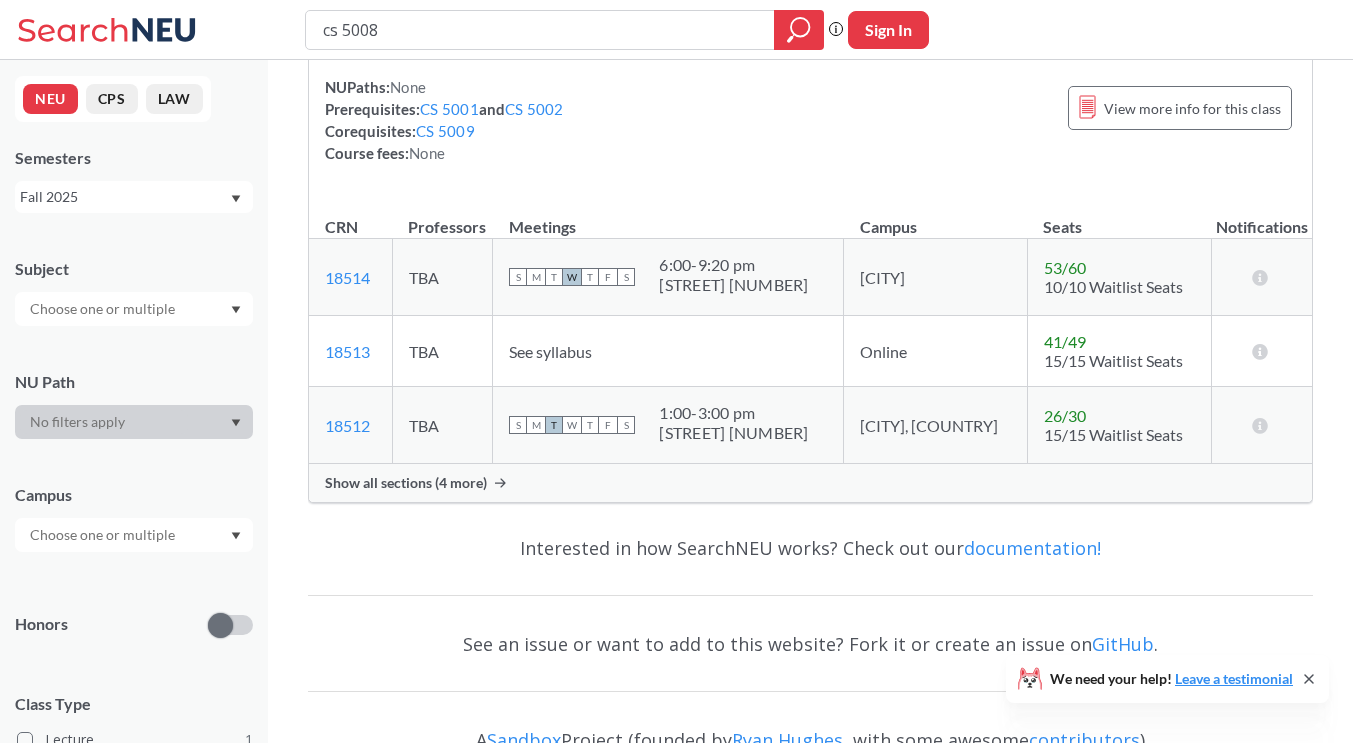 scroll, scrollTop: 300, scrollLeft: 0, axis: vertical 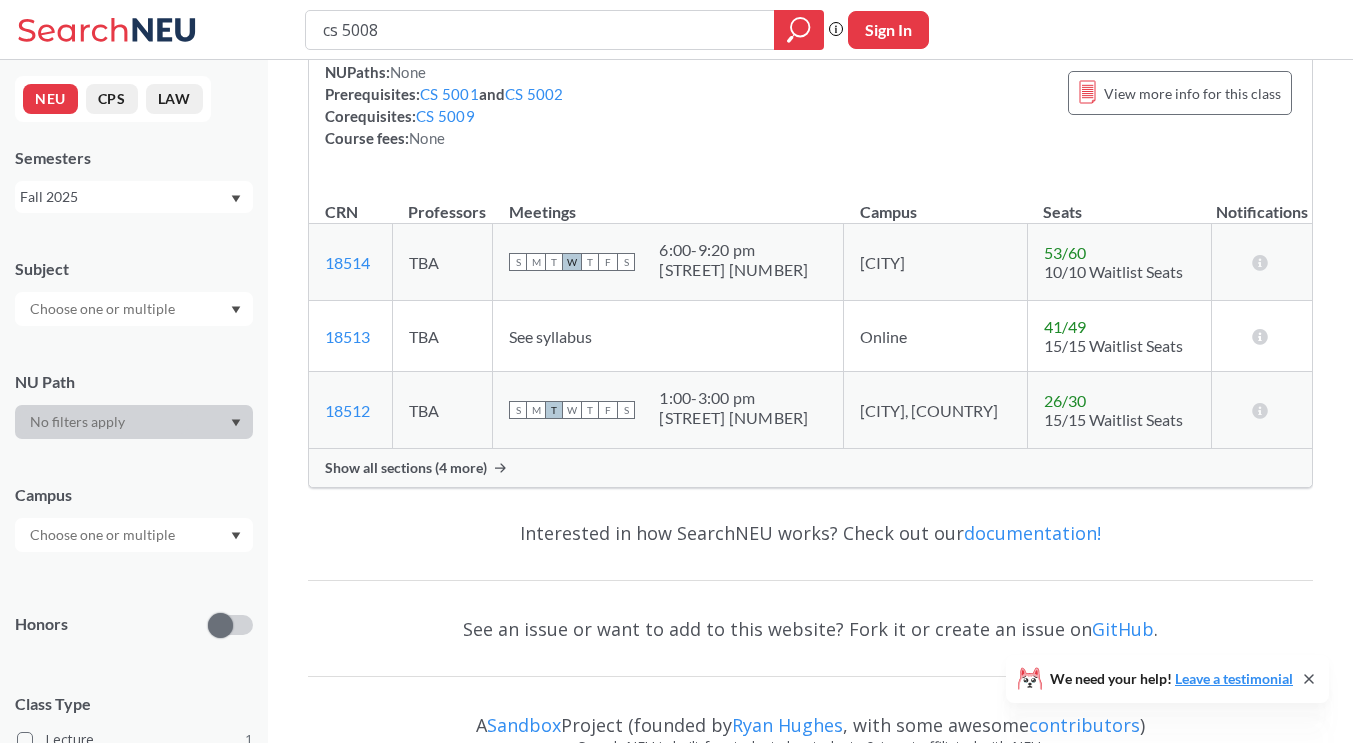 click on "Show all sections (4 more)" at bounding box center [406, 468] 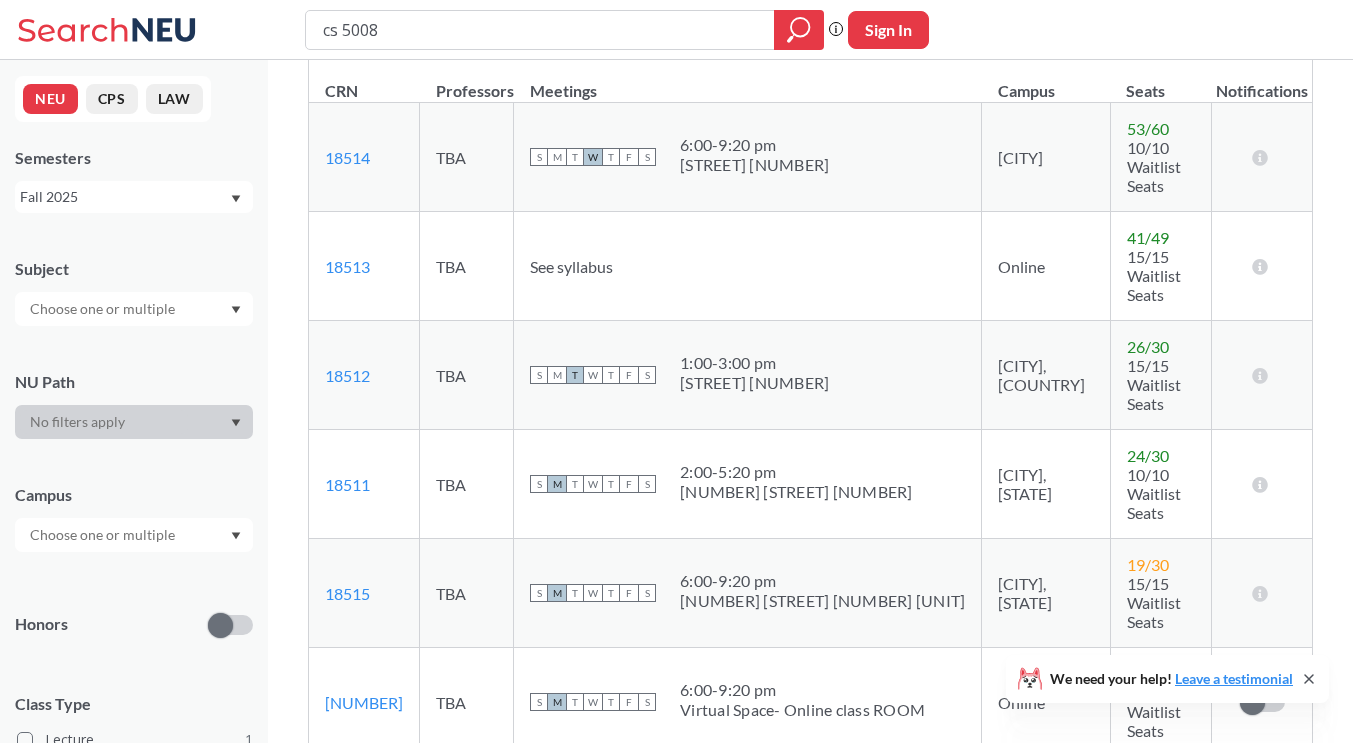 scroll, scrollTop: 400, scrollLeft: 0, axis: vertical 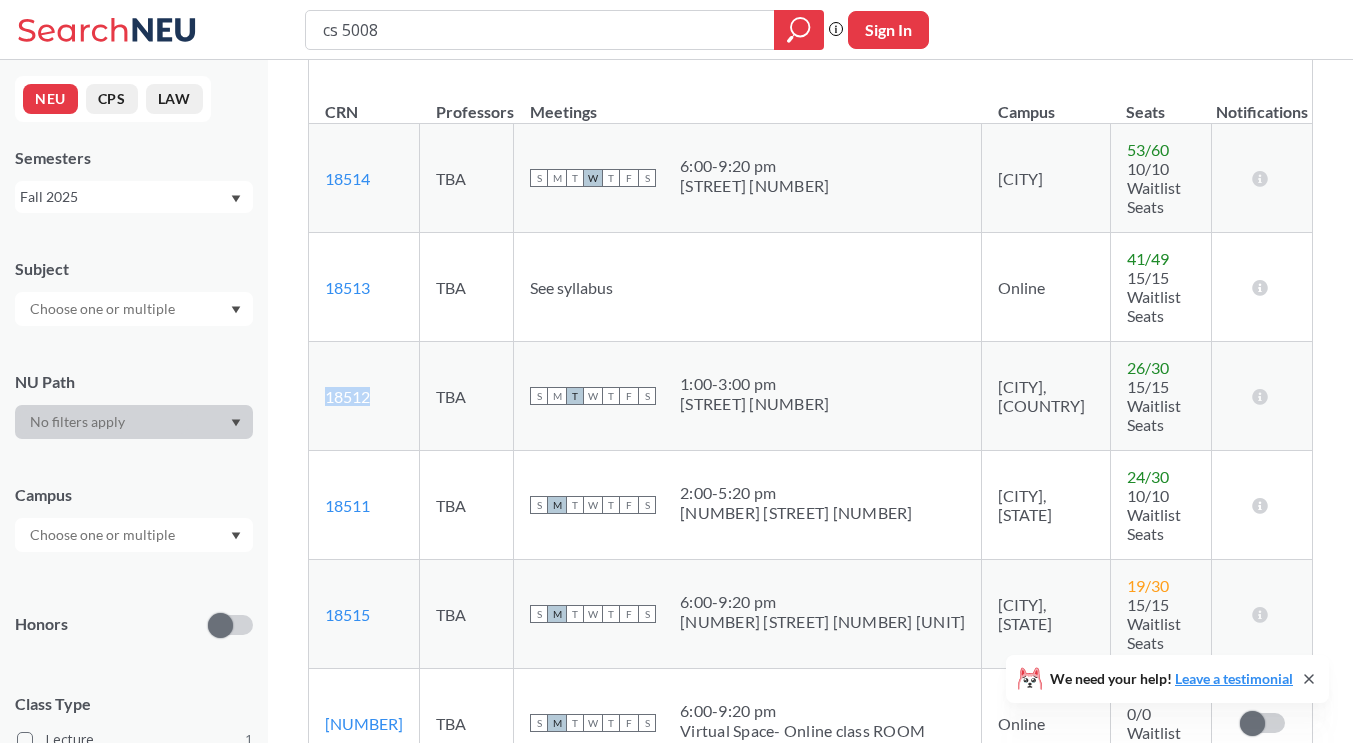 drag, startPoint x: 375, startPoint y: 361, endPoint x: 327, endPoint y: 356, distance: 48.259712 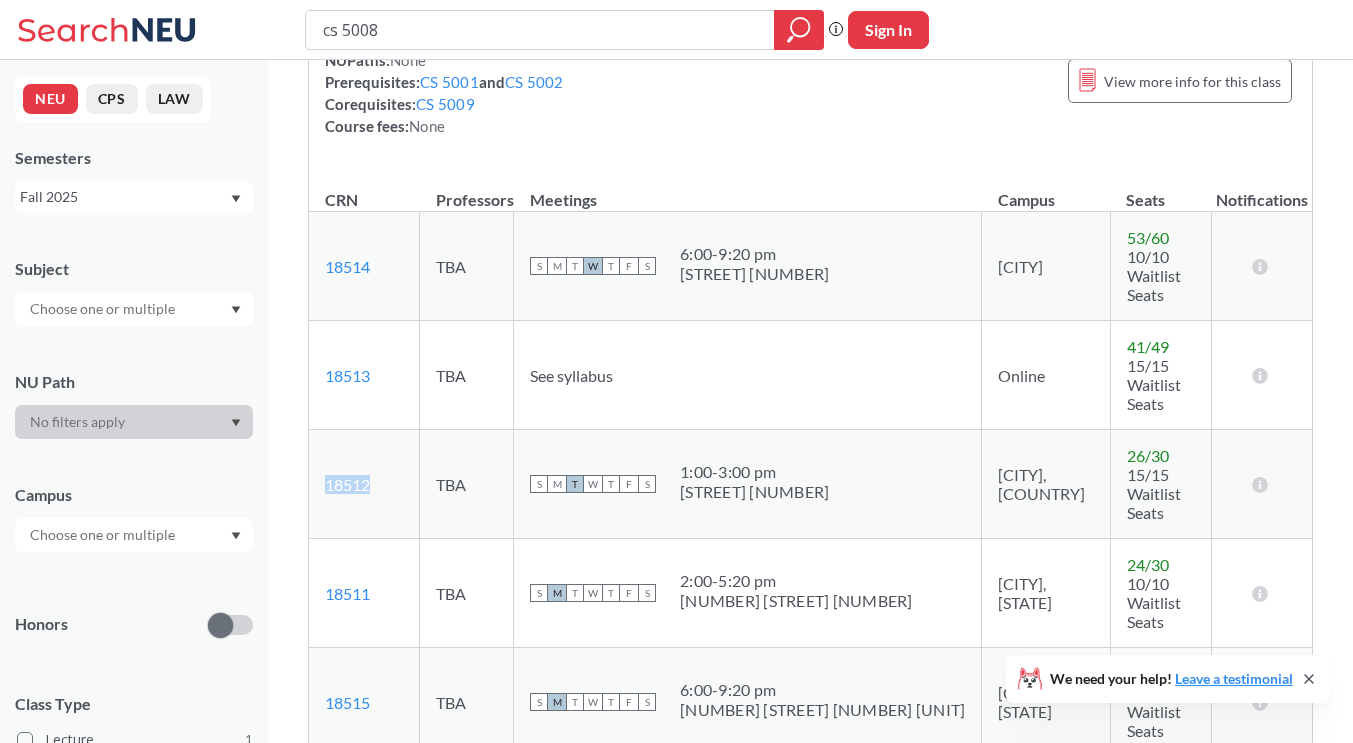 scroll, scrollTop: 300, scrollLeft: 0, axis: vertical 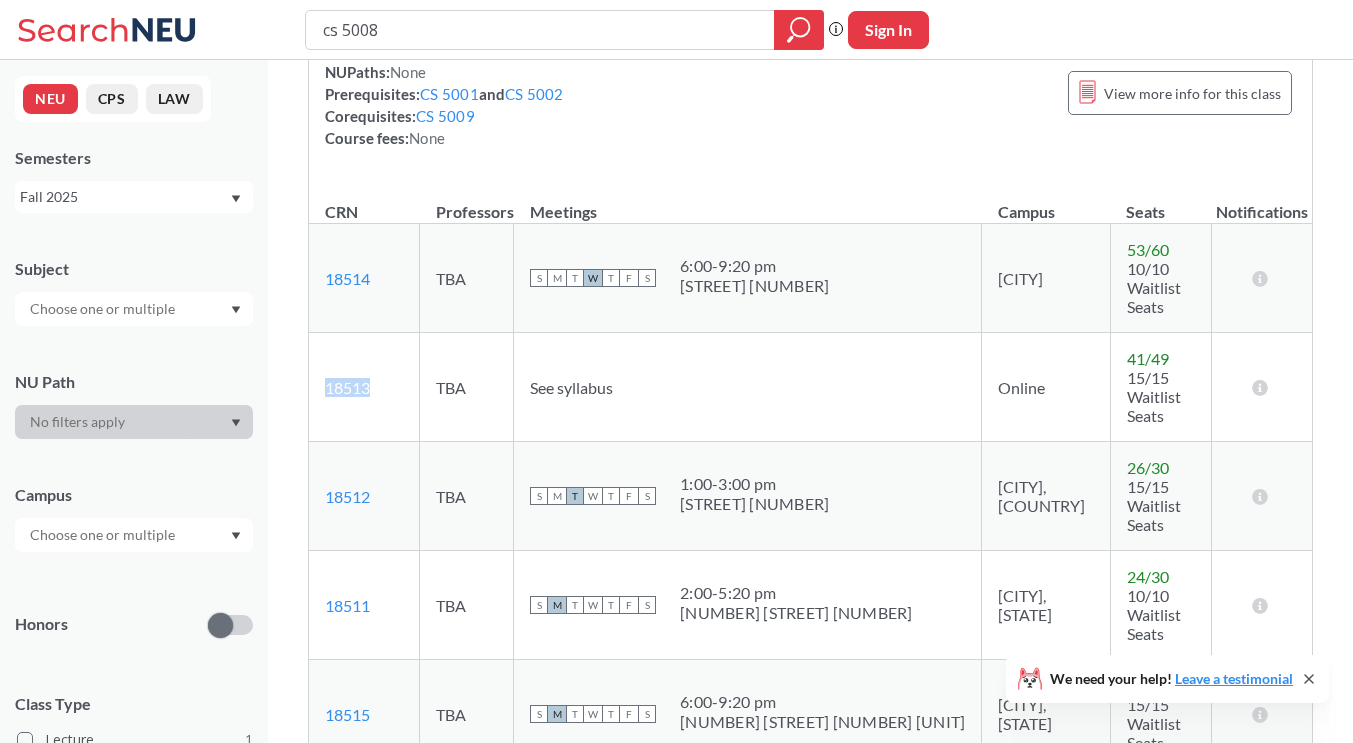 drag, startPoint x: 375, startPoint y: 369, endPoint x: 320, endPoint y: 370, distance: 55.00909 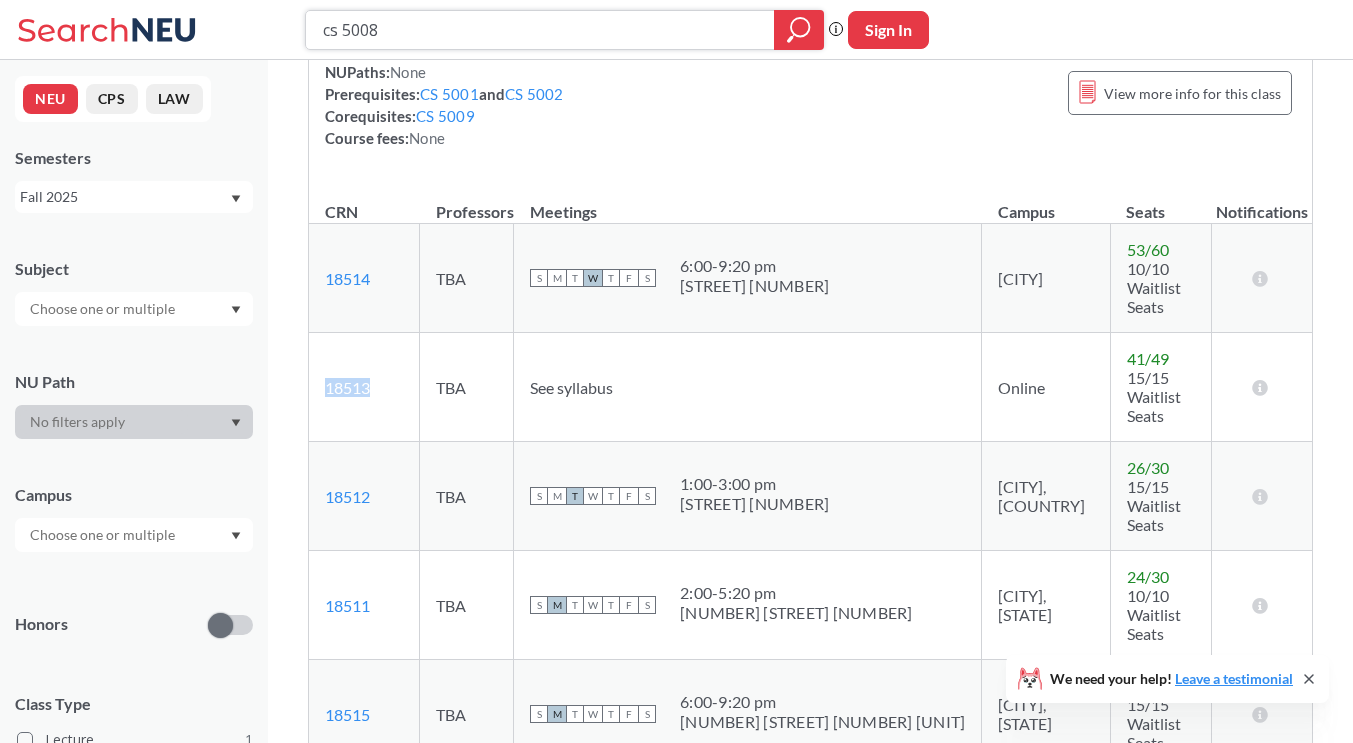 click on "cs 5008" at bounding box center (540, 30) 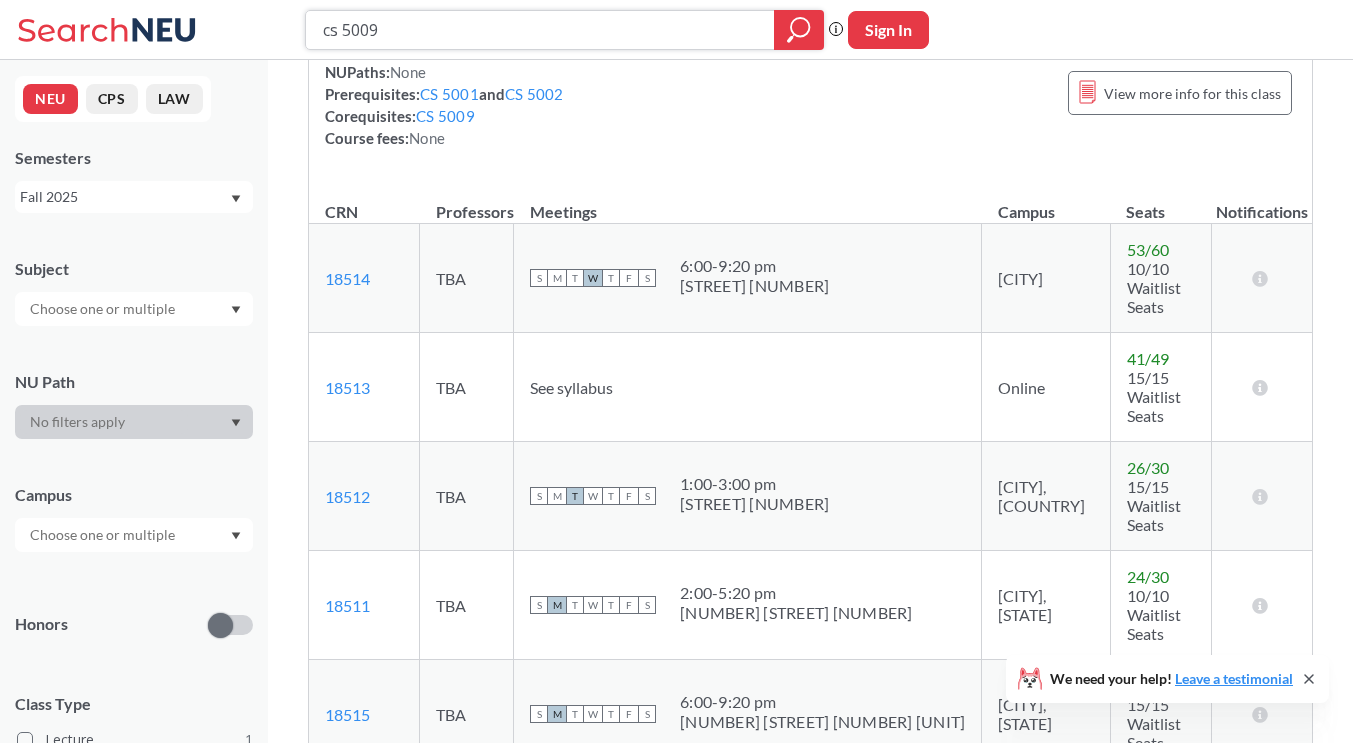type on "cs 5009" 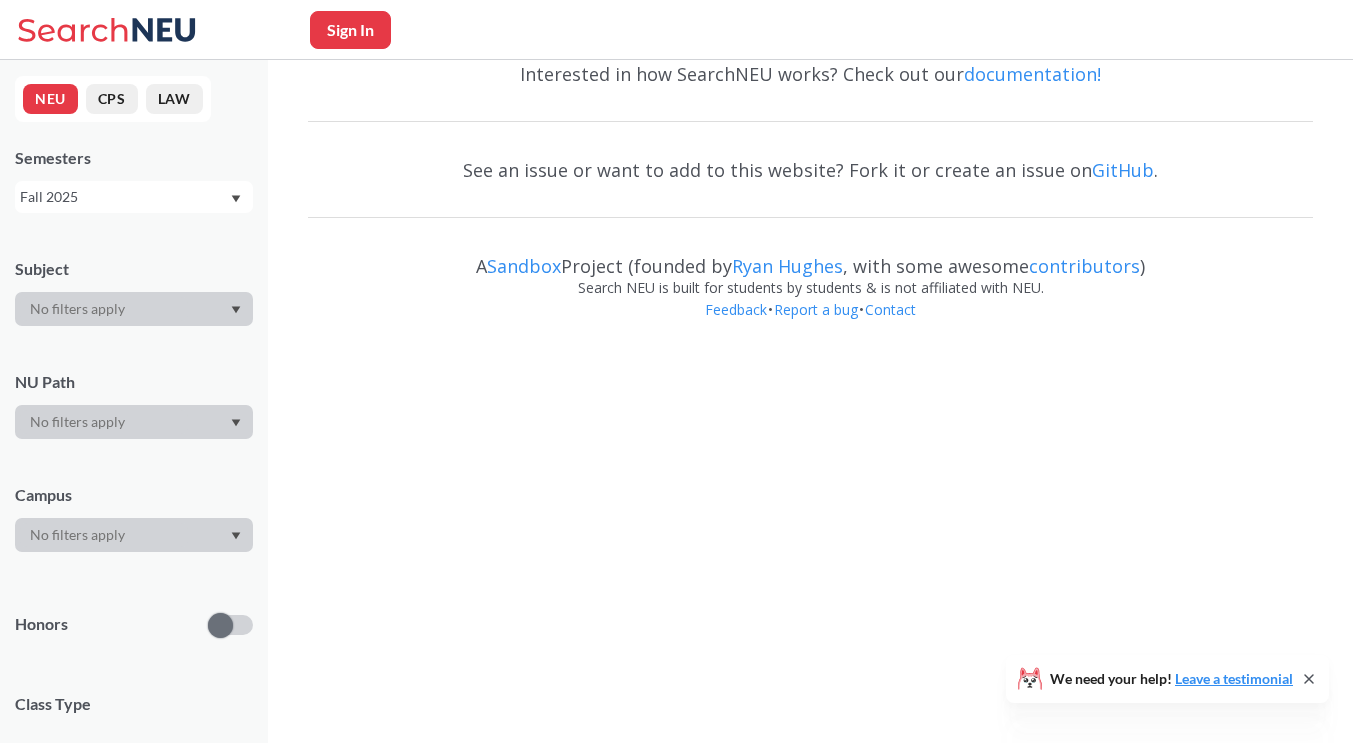 scroll, scrollTop: 0, scrollLeft: 0, axis: both 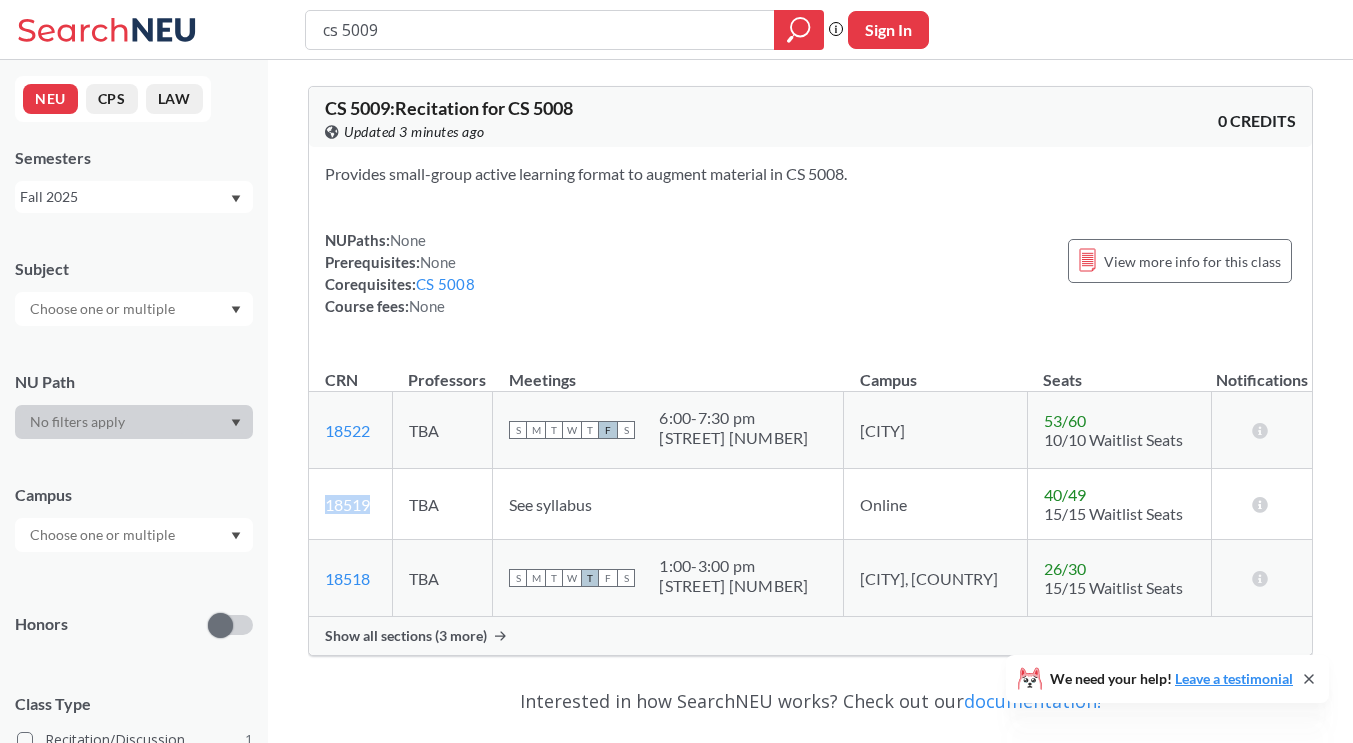 drag, startPoint x: 384, startPoint y: 511, endPoint x: 315, endPoint y: 510, distance: 69.00725 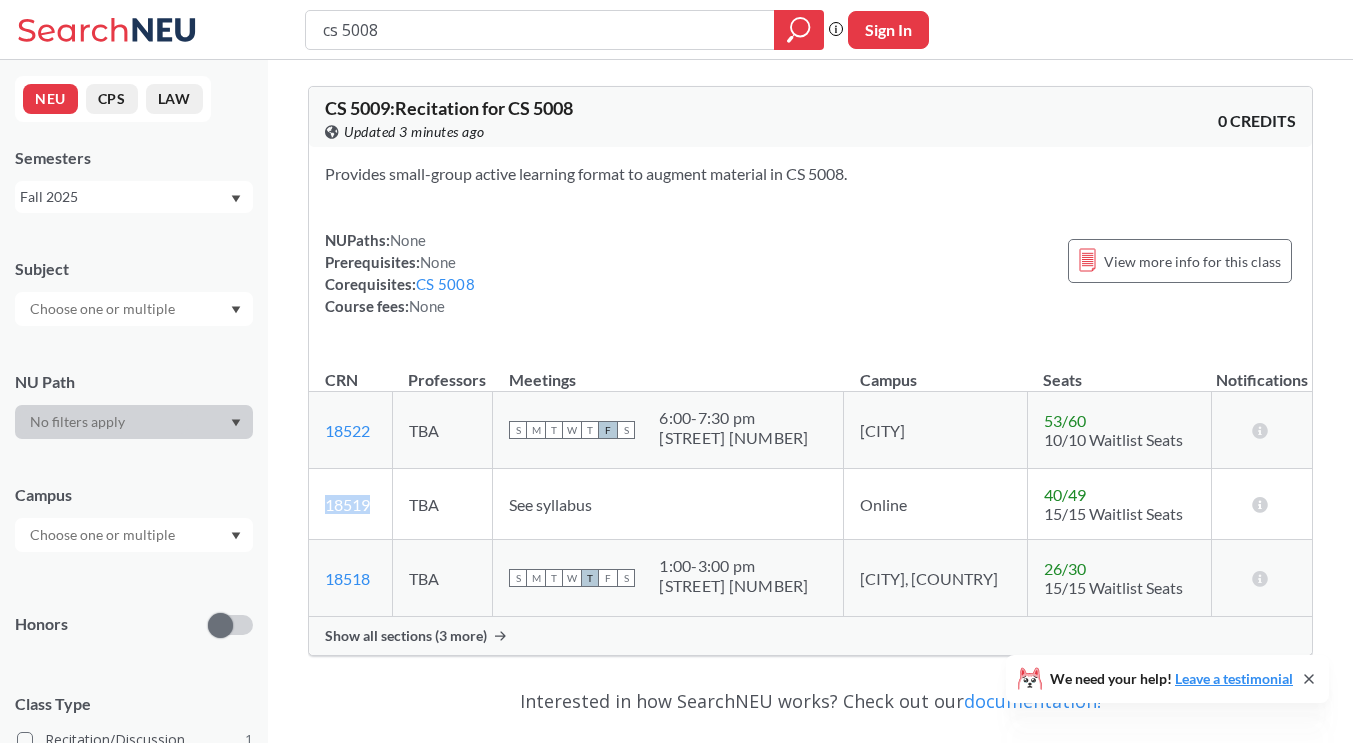 scroll, scrollTop: 300, scrollLeft: 0, axis: vertical 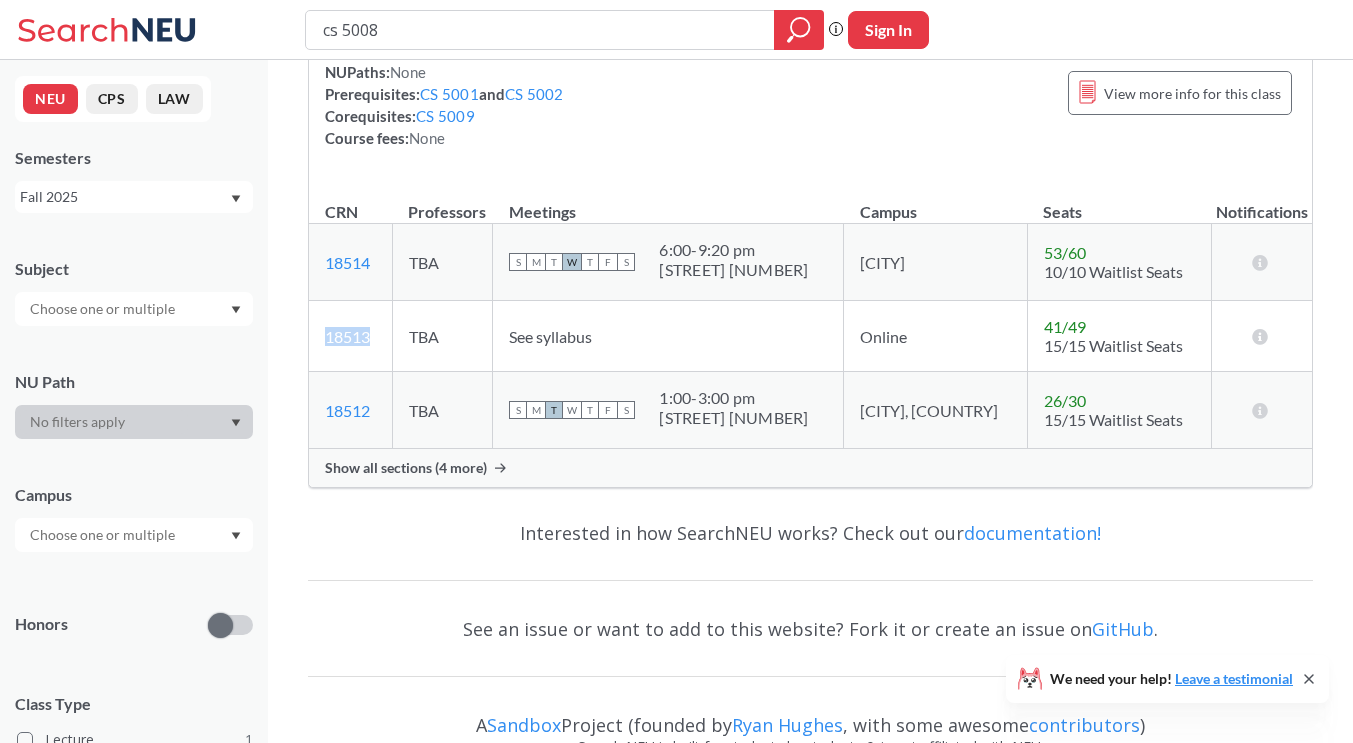 drag, startPoint x: 379, startPoint y: 344, endPoint x: 317, endPoint y: 345, distance: 62.008064 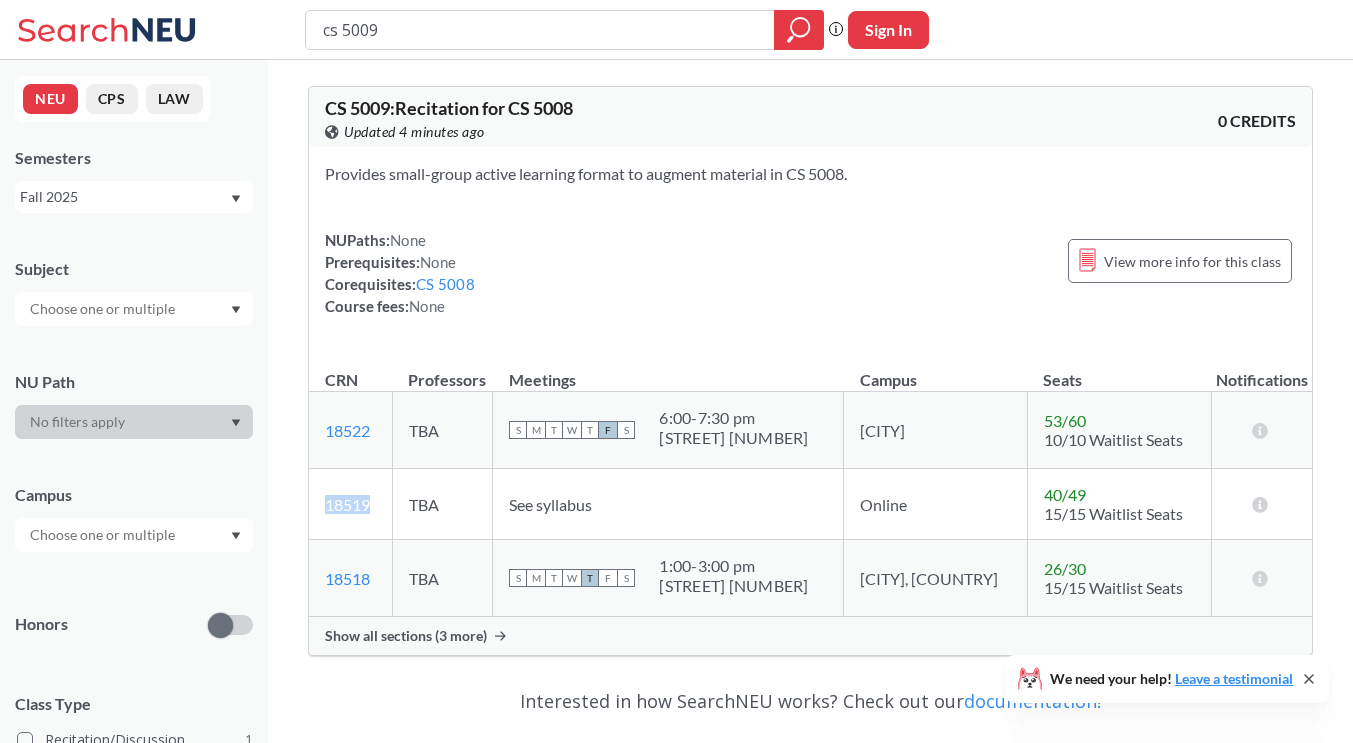 drag, startPoint x: 377, startPoint y: 503, endPoint x: 312, endPoint y: 510, distance: 65.37584 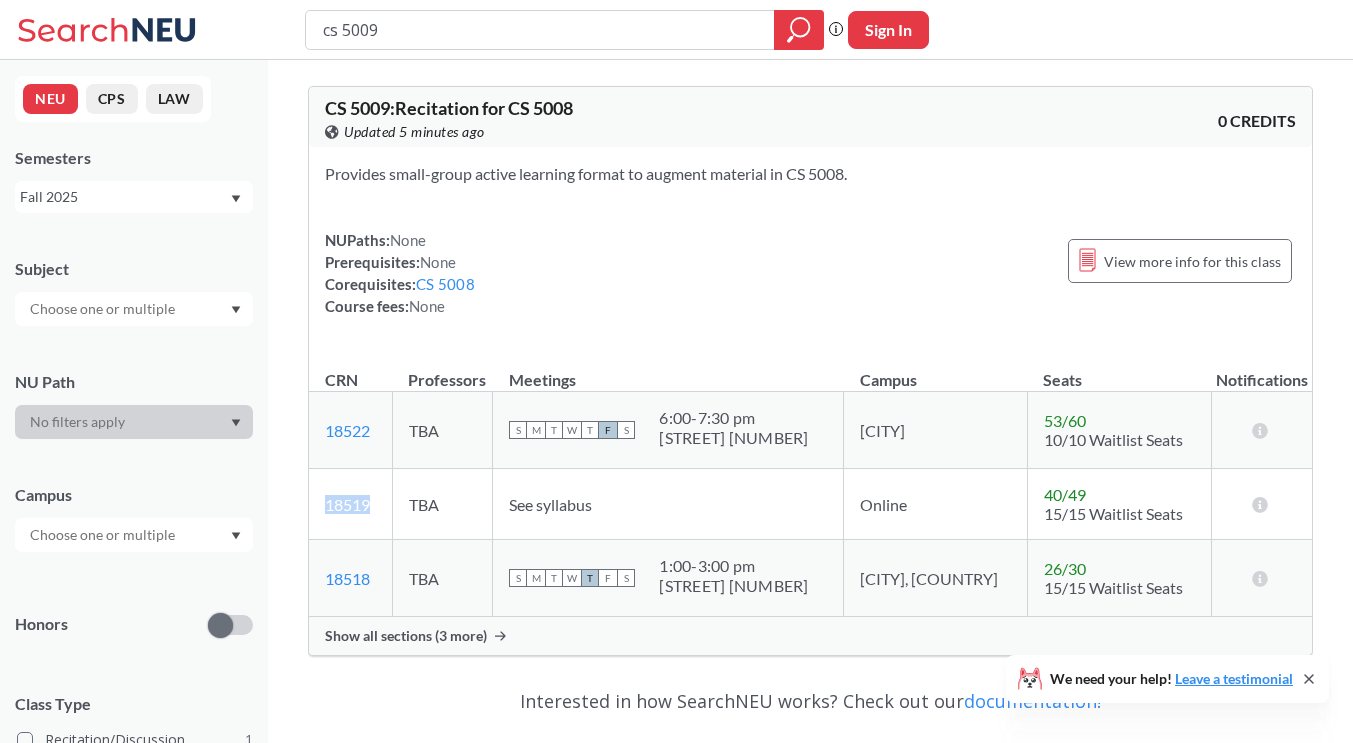 copy on "18519" 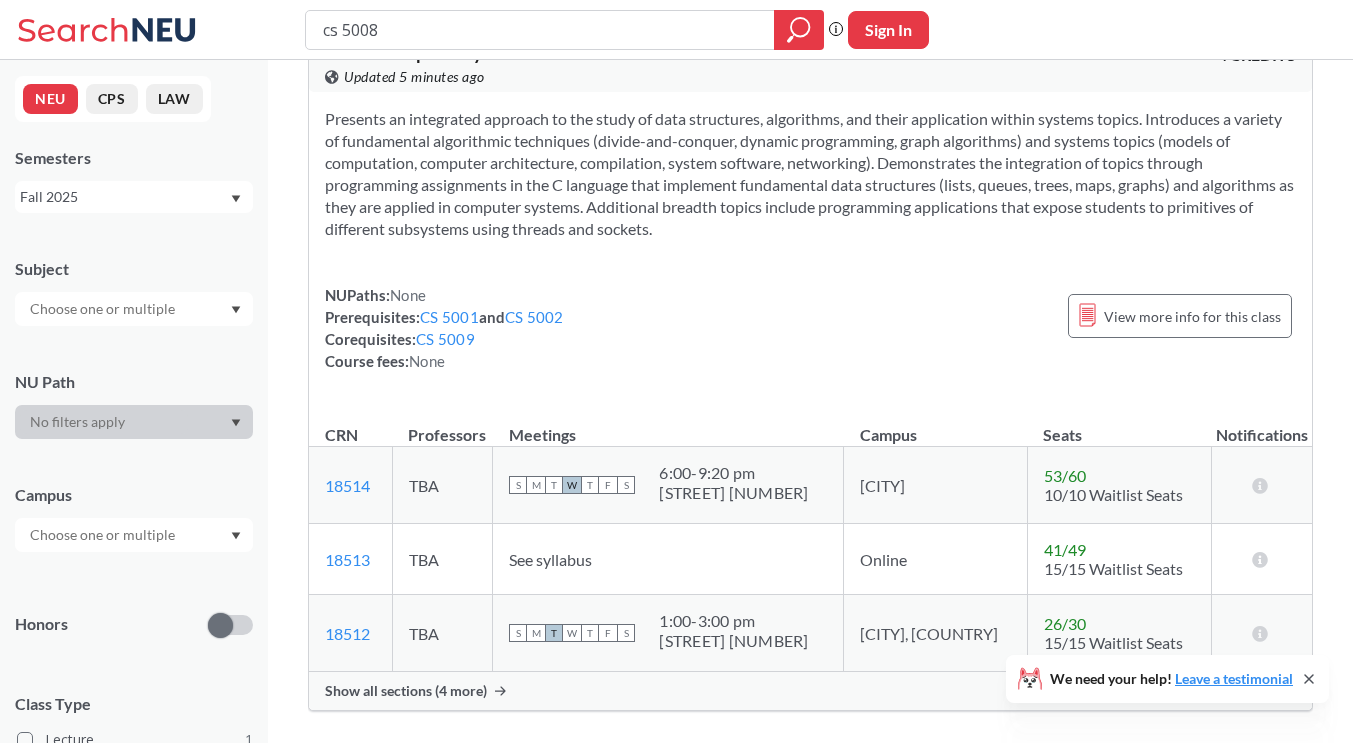 scroll, scrollTop: 200, scrollLeft: 0, axis: vertical 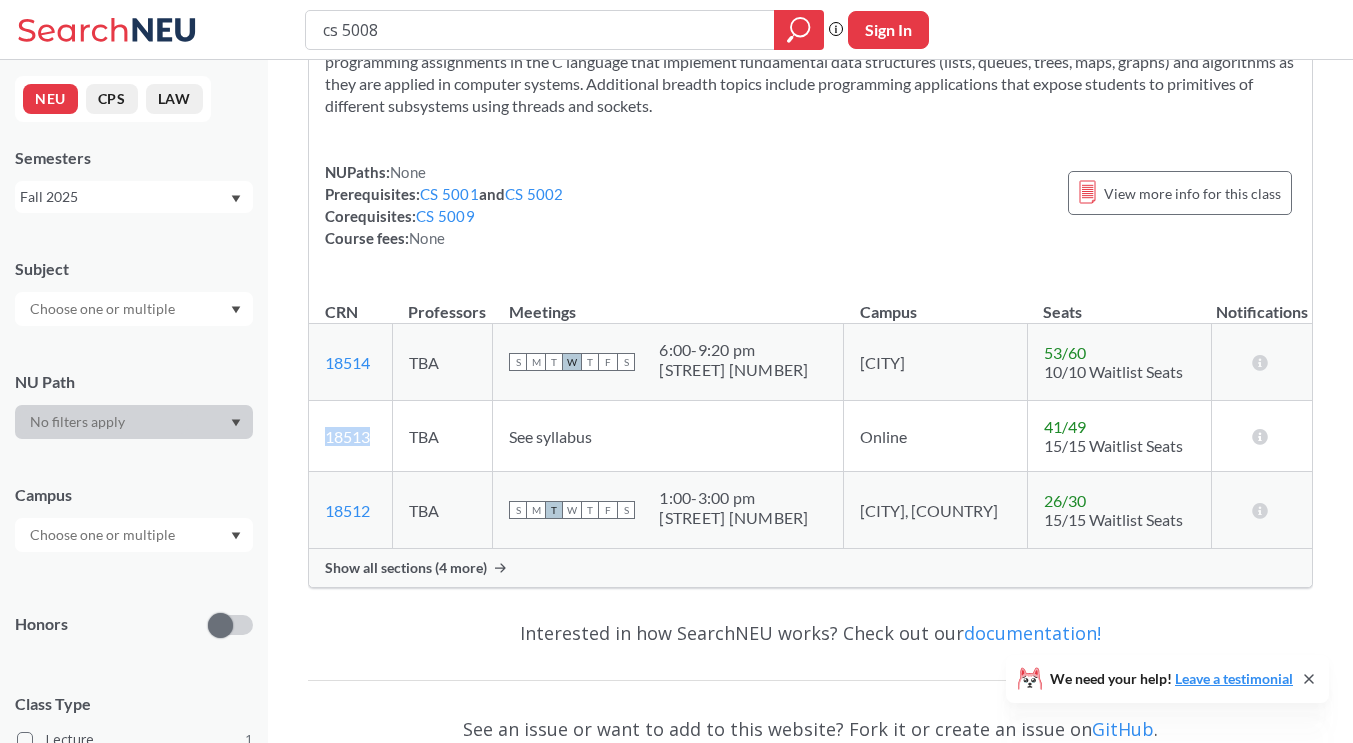 drag, startPoint x: 375, startPoint y: 439, endPoint x: 325, endPoint y: 439, distance: 50 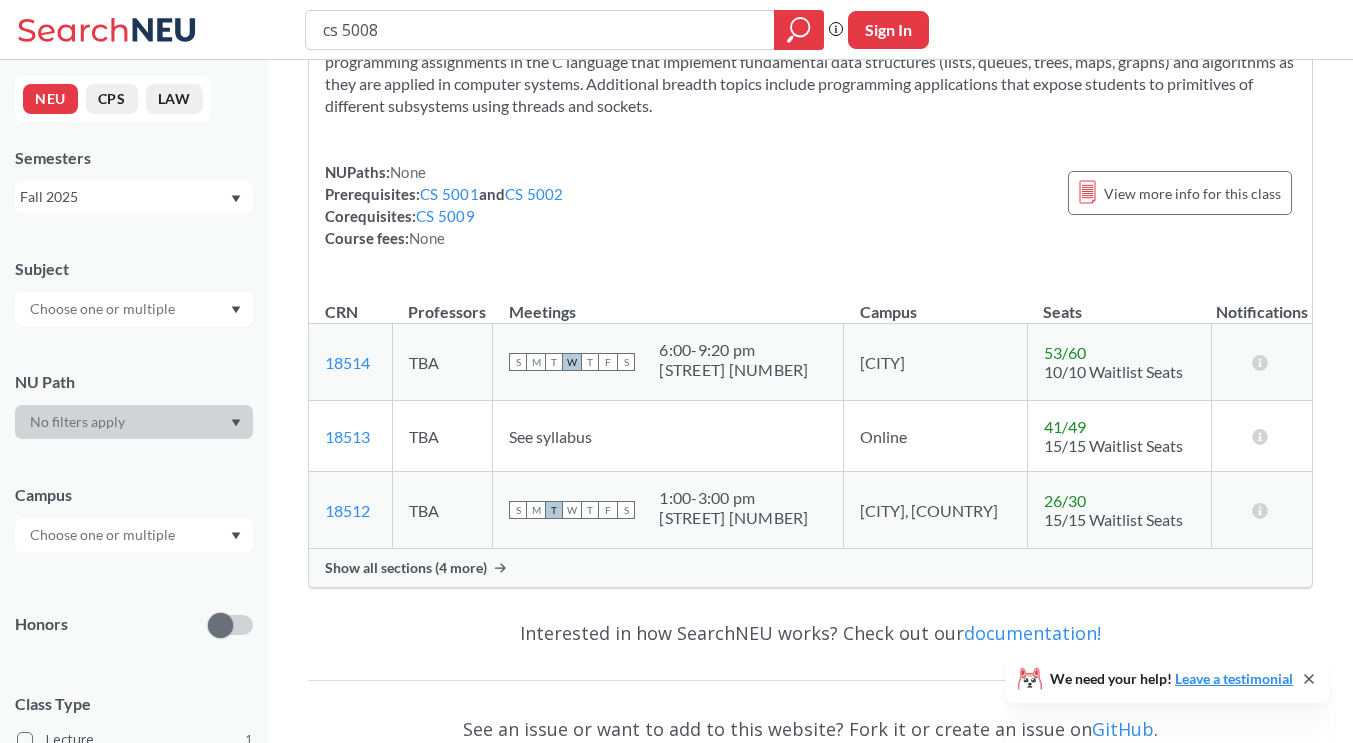scroll, scrollTop: 0, scrollLeft: 0, axis: both 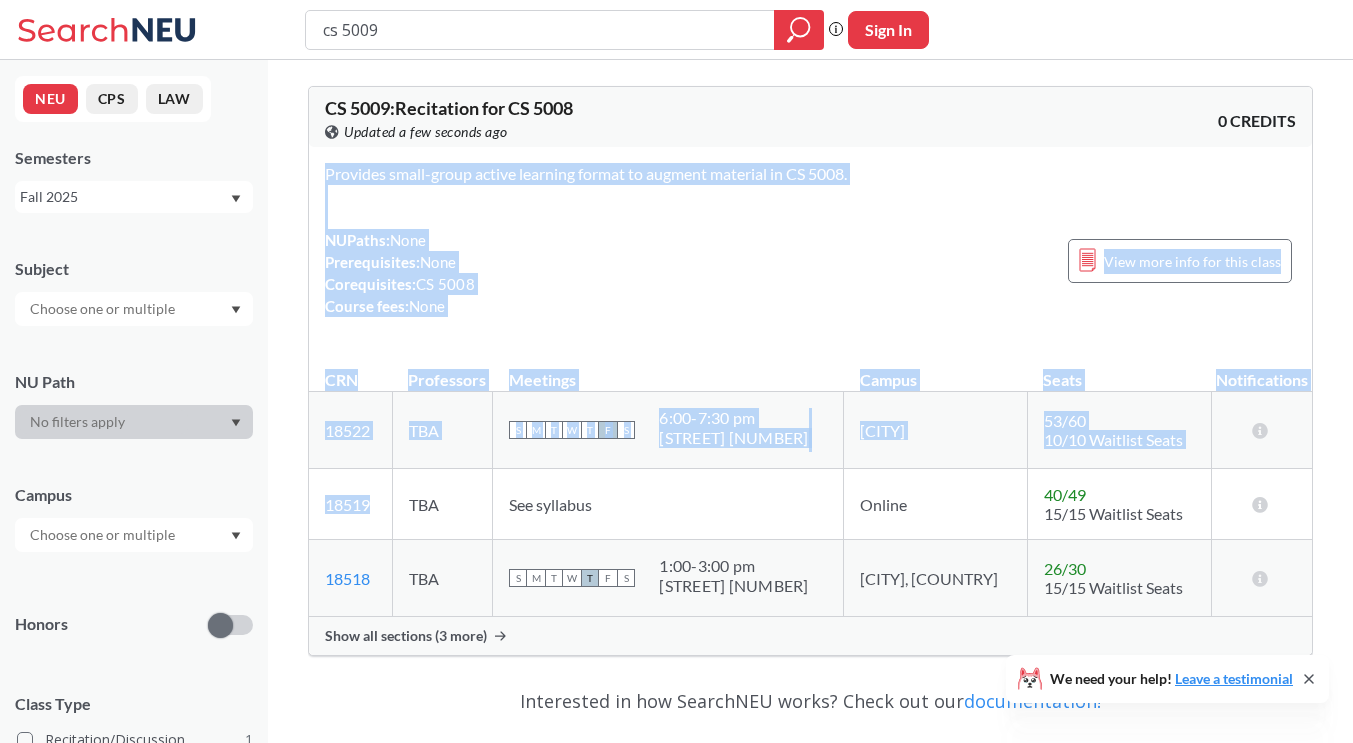 drag, startPoint x: 372, startPoint y: 506, endPoint x: 299, endPoint y: 507, distance: 73.00685 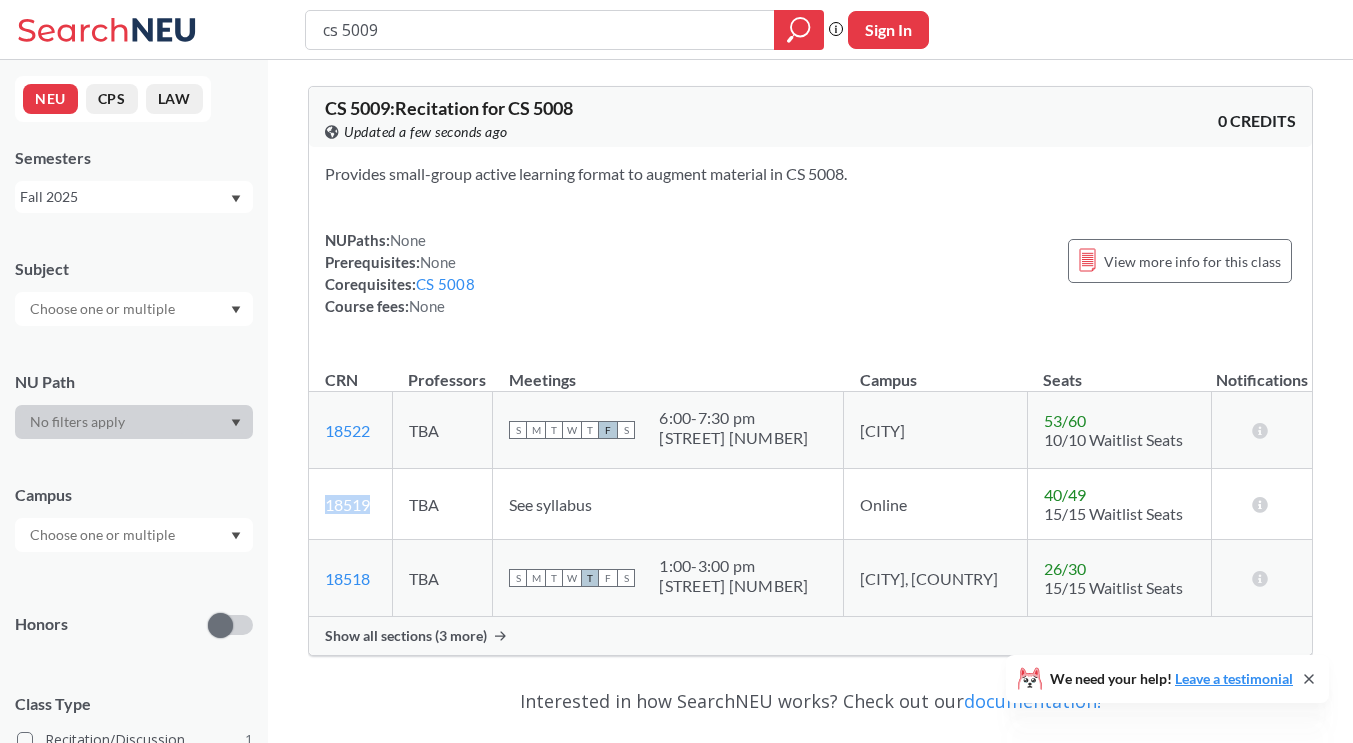 drag, startPoint x: 374, startPoint y: 517, endPoint x: 323, endPoint y: 520, distance: 51.088158 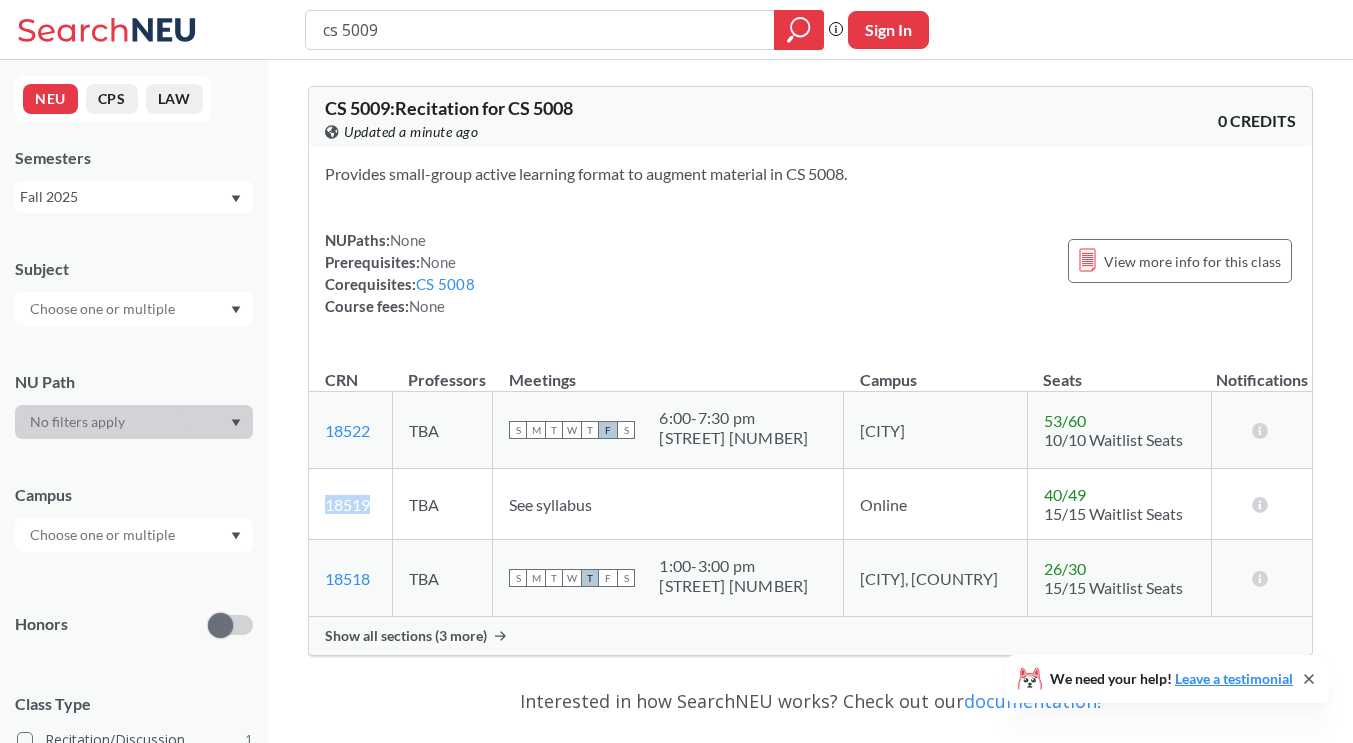 type on "cs 5008" 